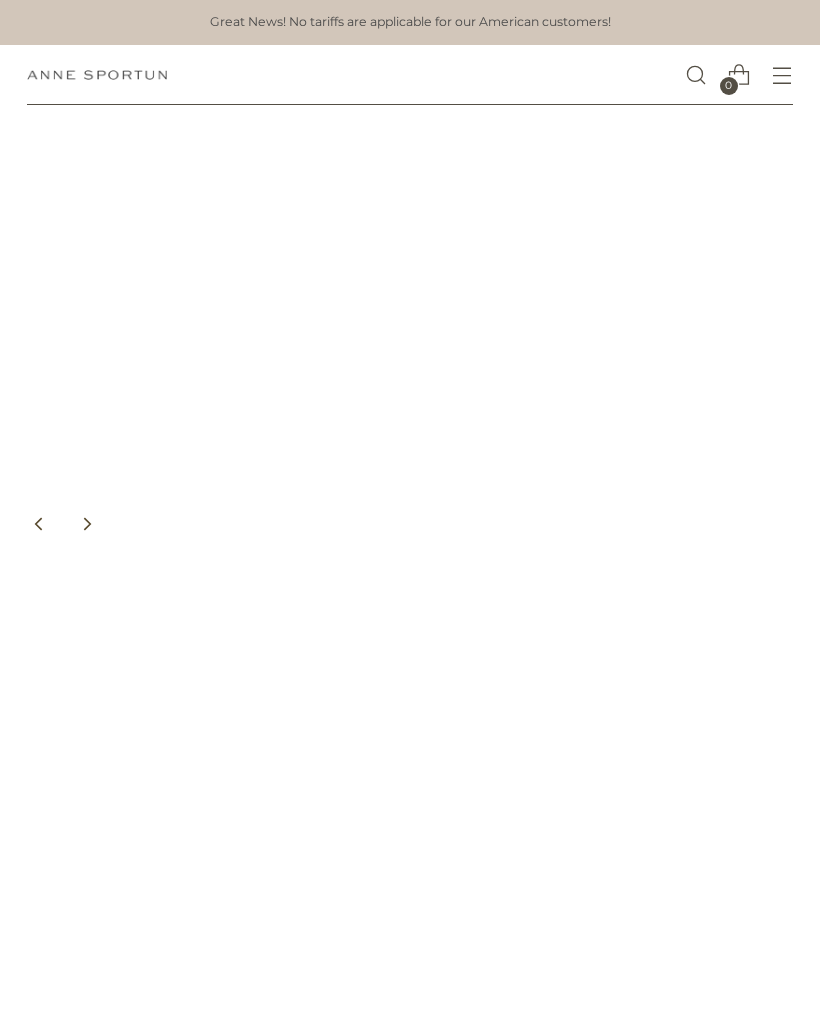 scroll, scrollTop: 0, scrollLeft: 0, axis: both 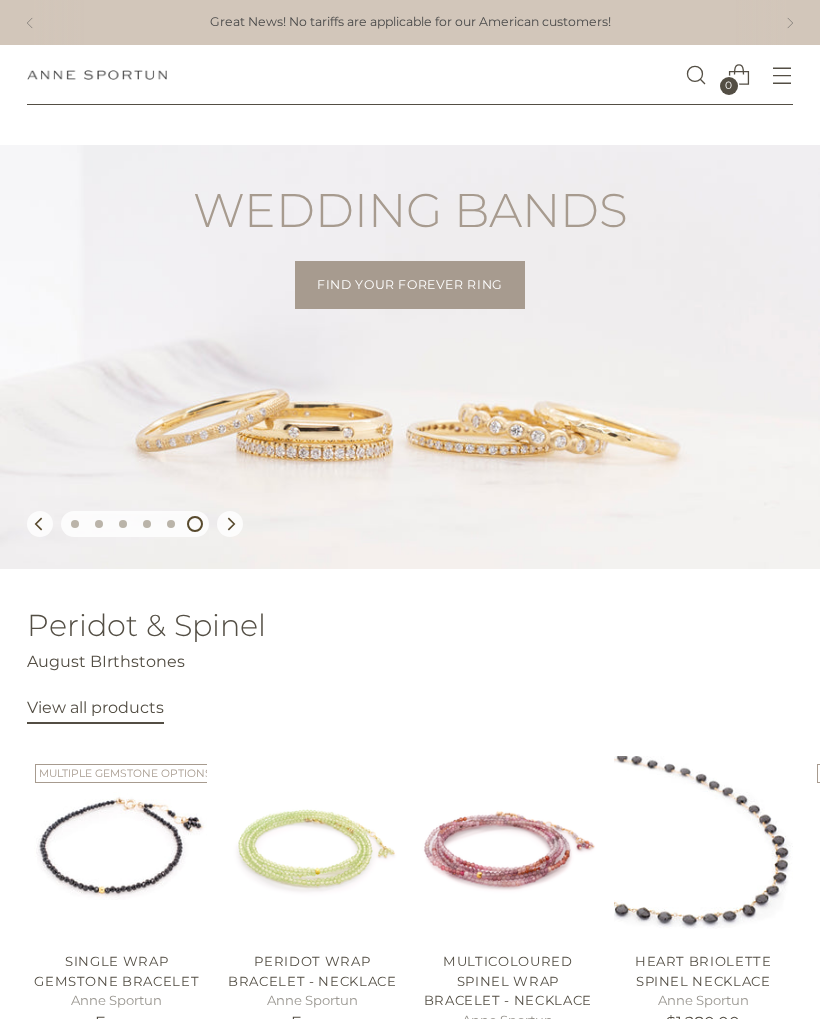 click on "Find your forever ring" at bounding box center (410, 285) 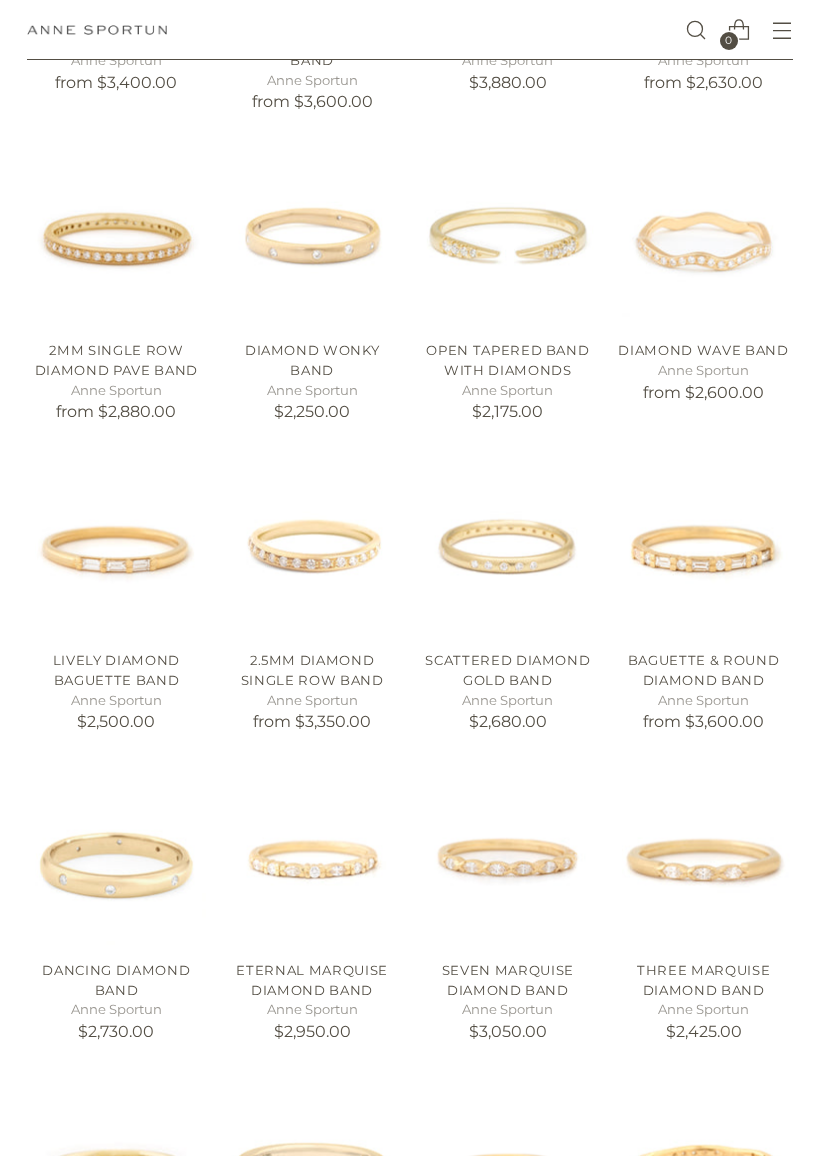 scroll, scrollTop: 1040, scrollLeft: 0, axis: vertical 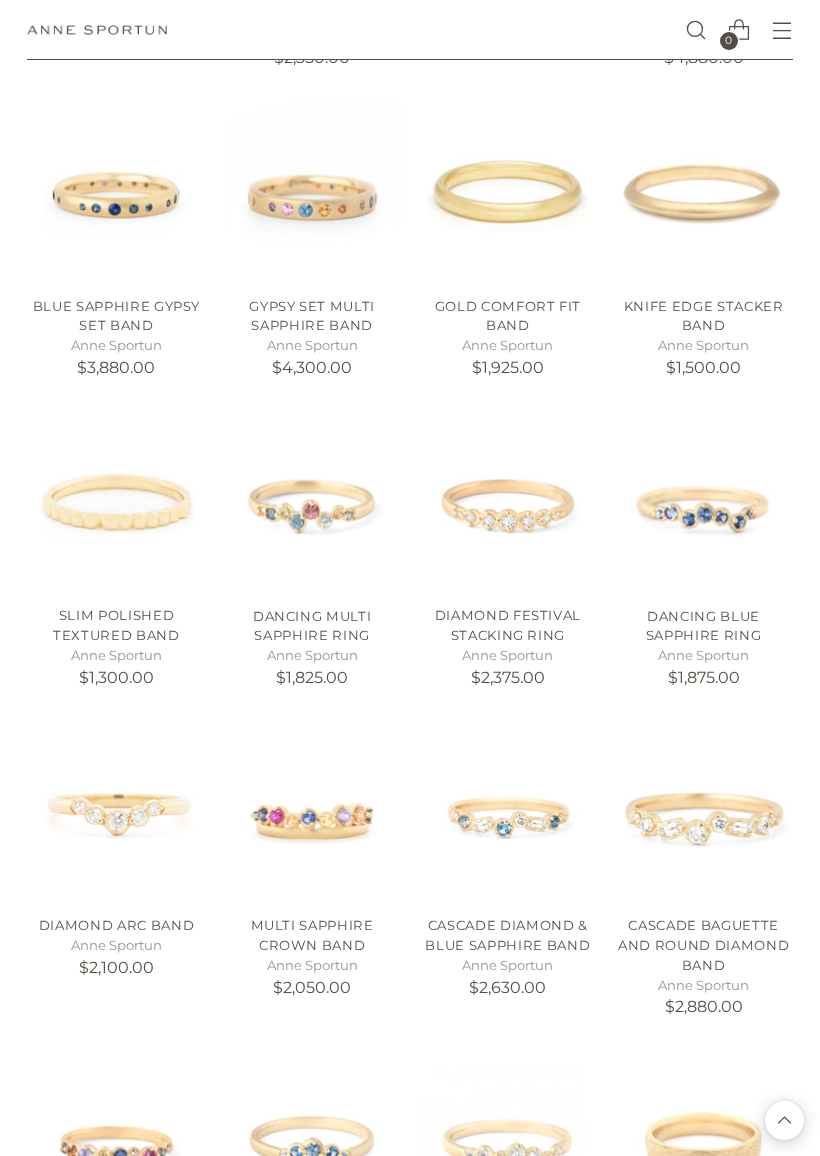click on "Dancing Multi Sapphire Ring" at bounding box center [312, 626] 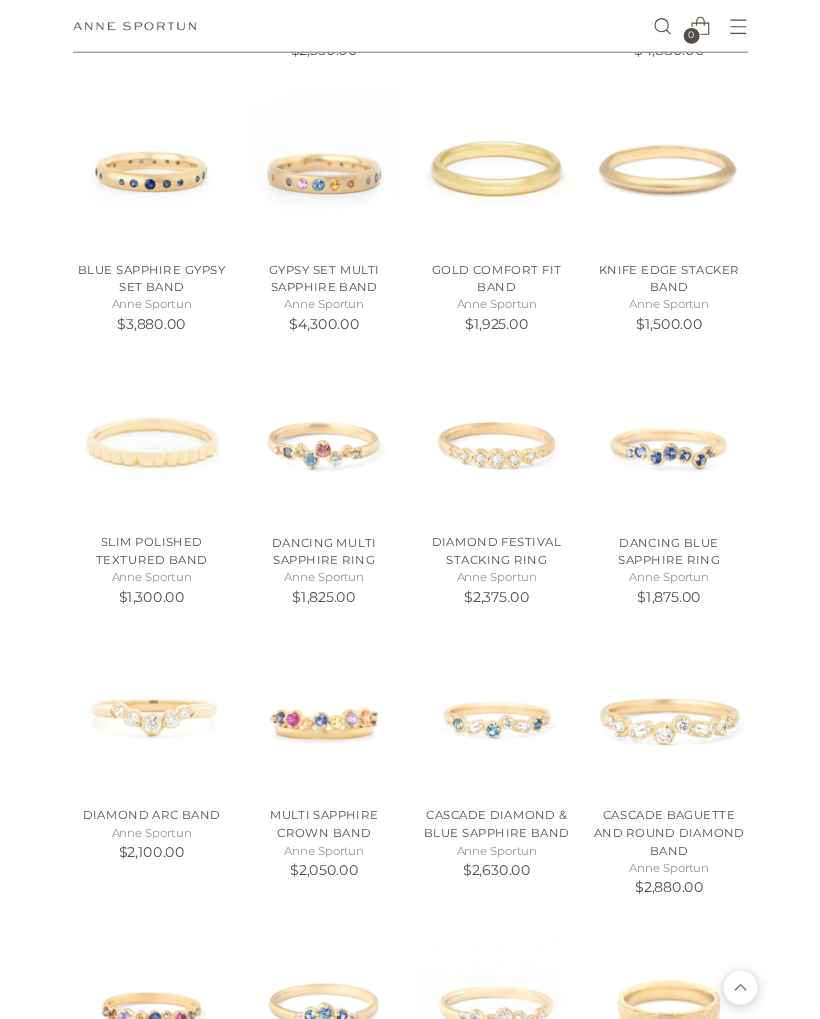 scroll, scrollTop: 3864, scrollLeft: 0, axis: vertical 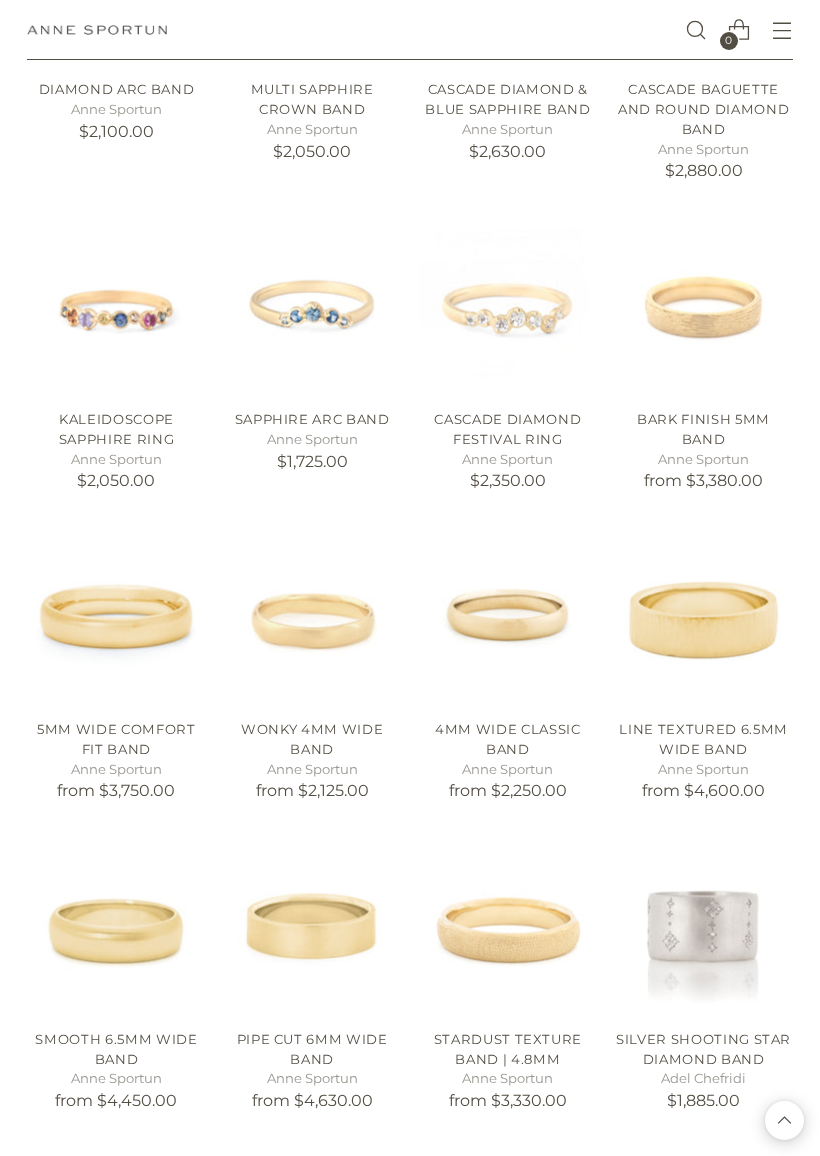 click on "Kaleidoscope Sapphire Ring" at bounding box center (117, 429) 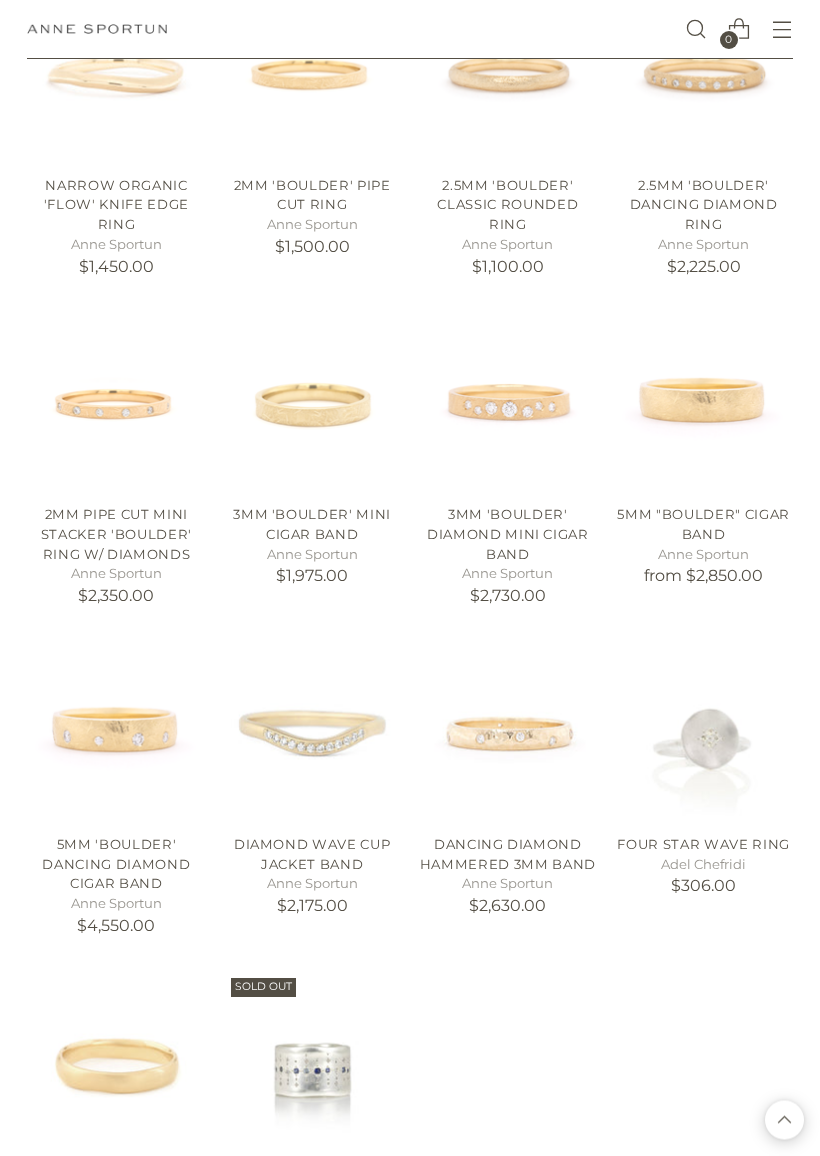 scroll, scrollTop: 6211, scrollLeft: 0, axis: vertical 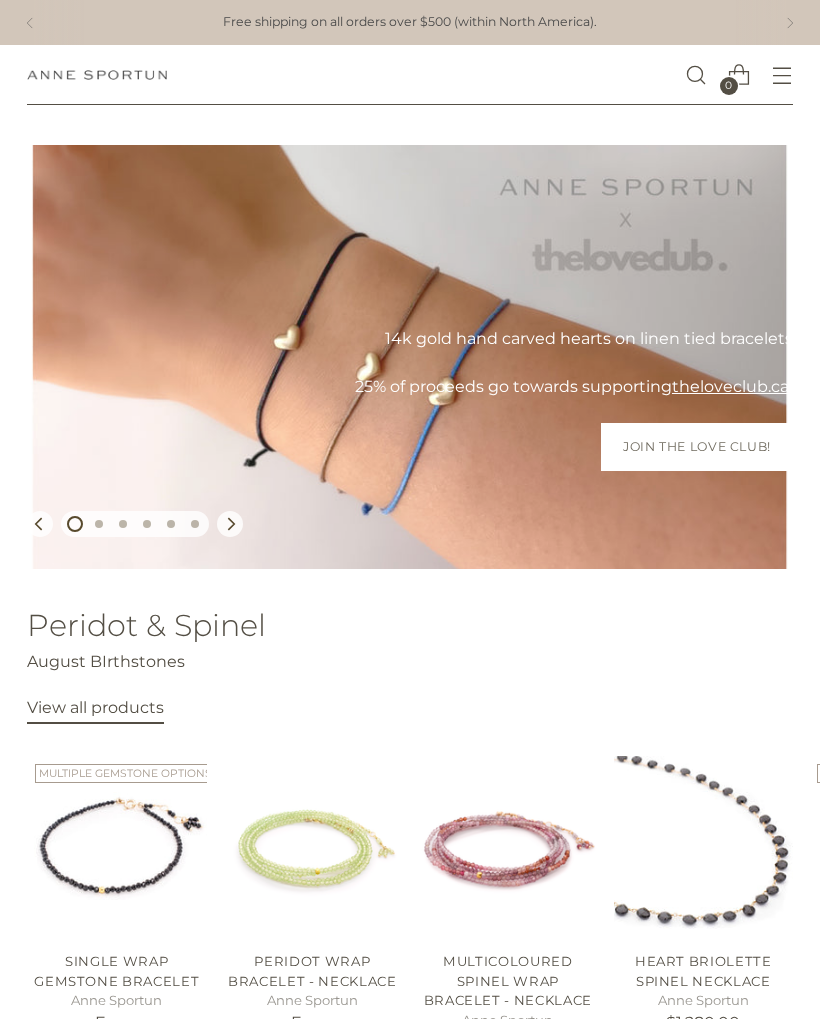 click on "Join the Love Club!" at bounding box center (697, 447) 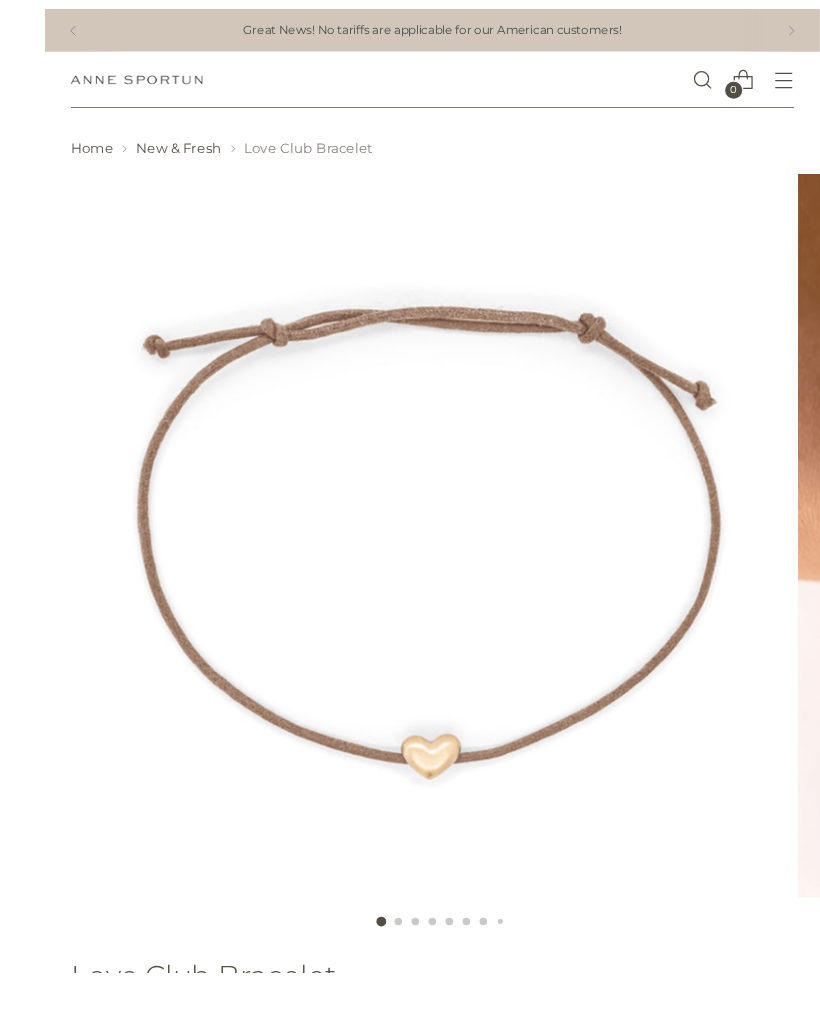 scroll, scrollTop: 148, scrollLeft: 0, axis: vertical 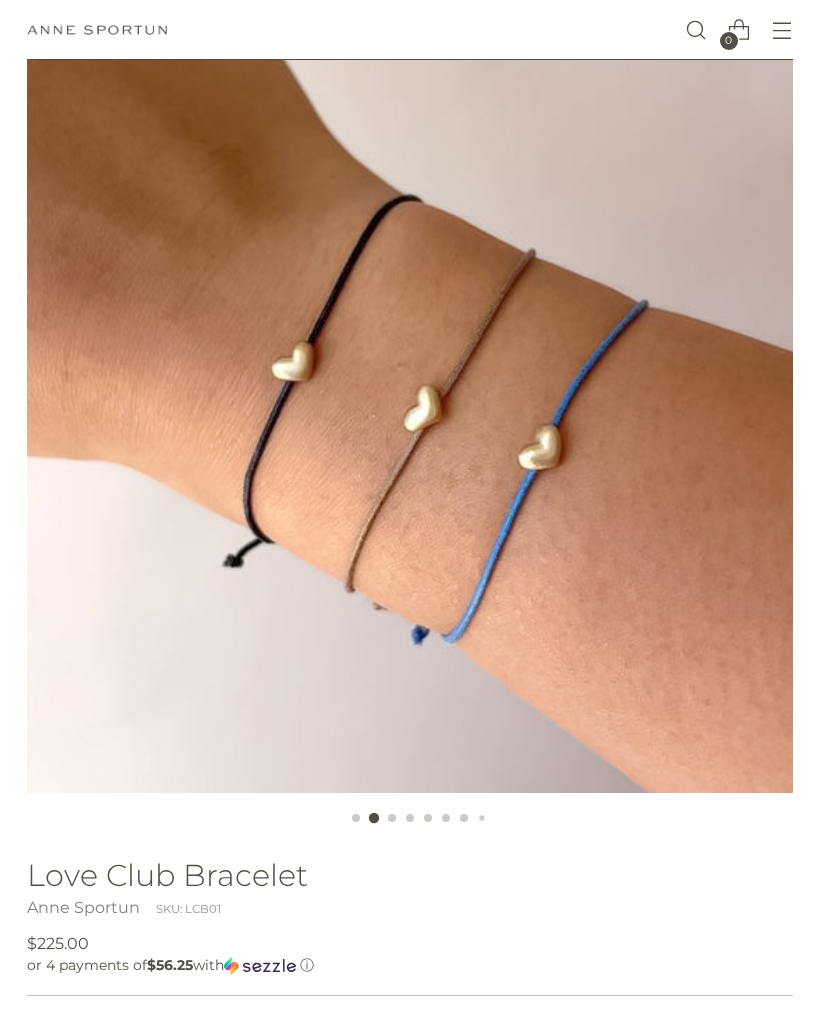 click at bounding box center [410, 410] 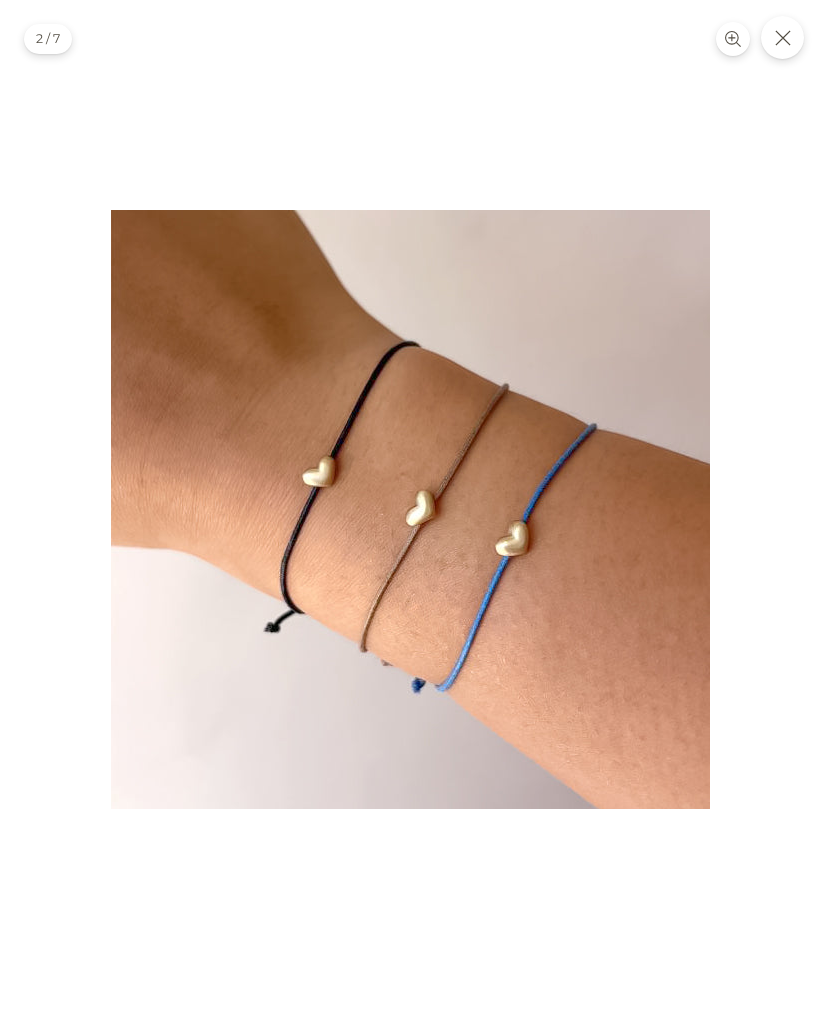 click at bounding box center (410, 509) 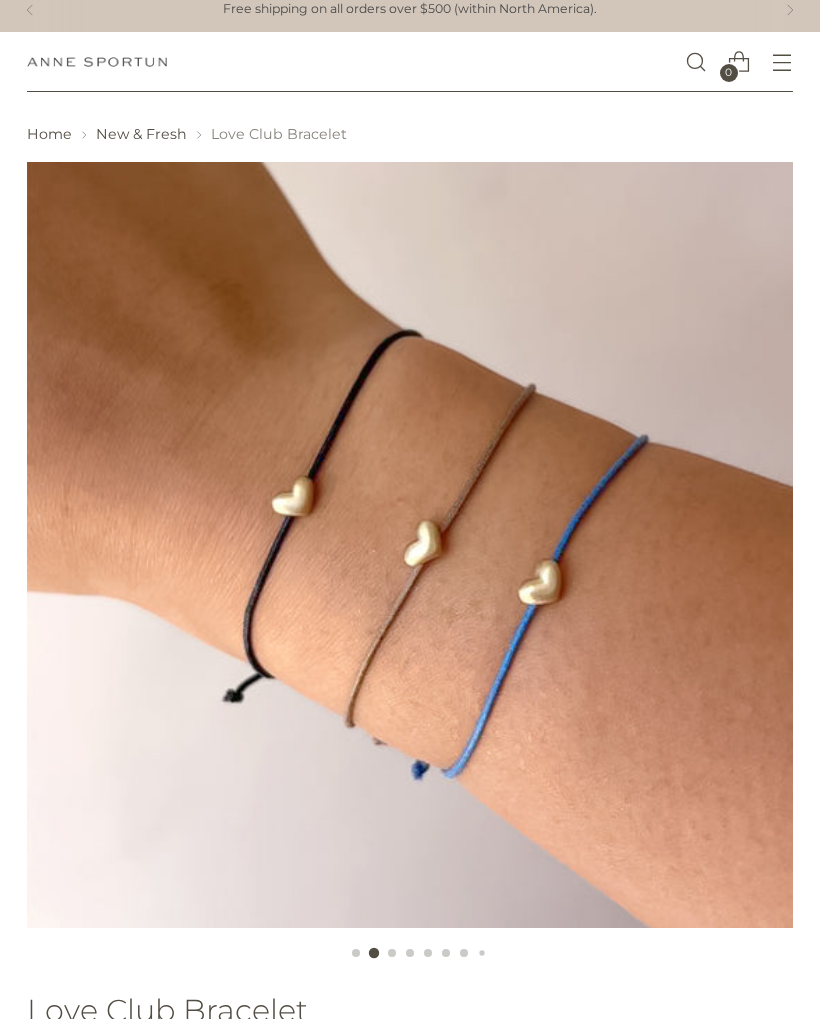 scroll, scrollTop: 0, scrollLeft: 0, axis: both 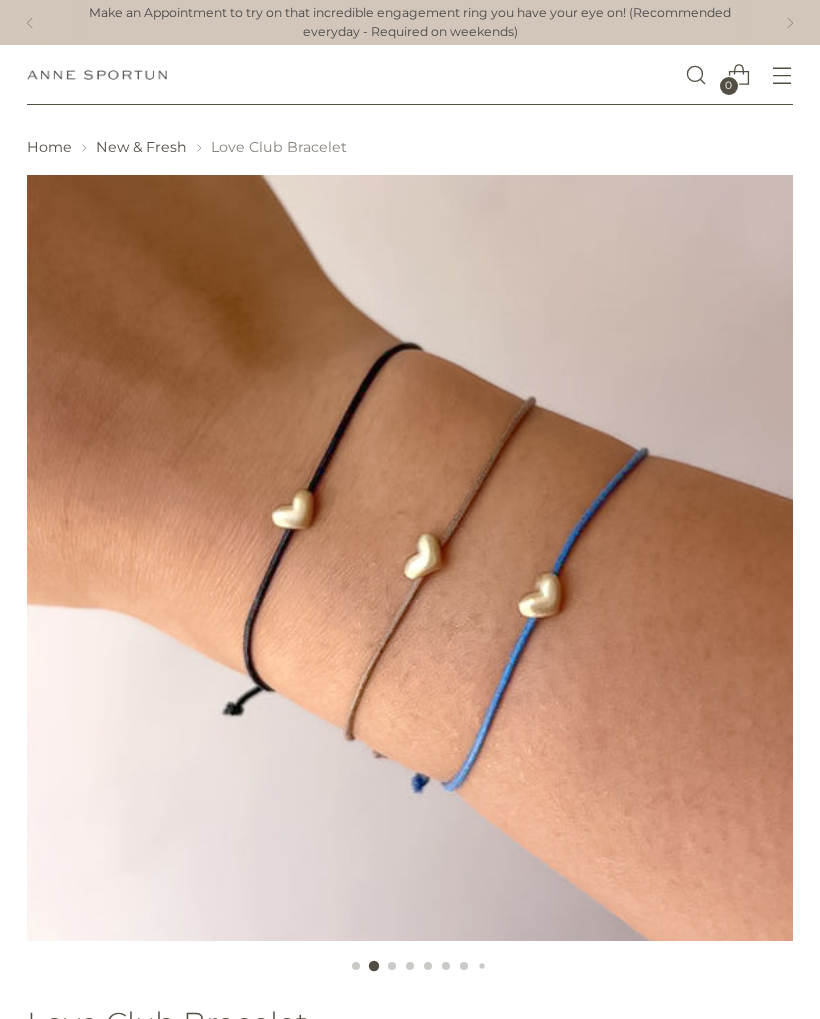 click on "New & Fresh" at bounding box center [141, 147] 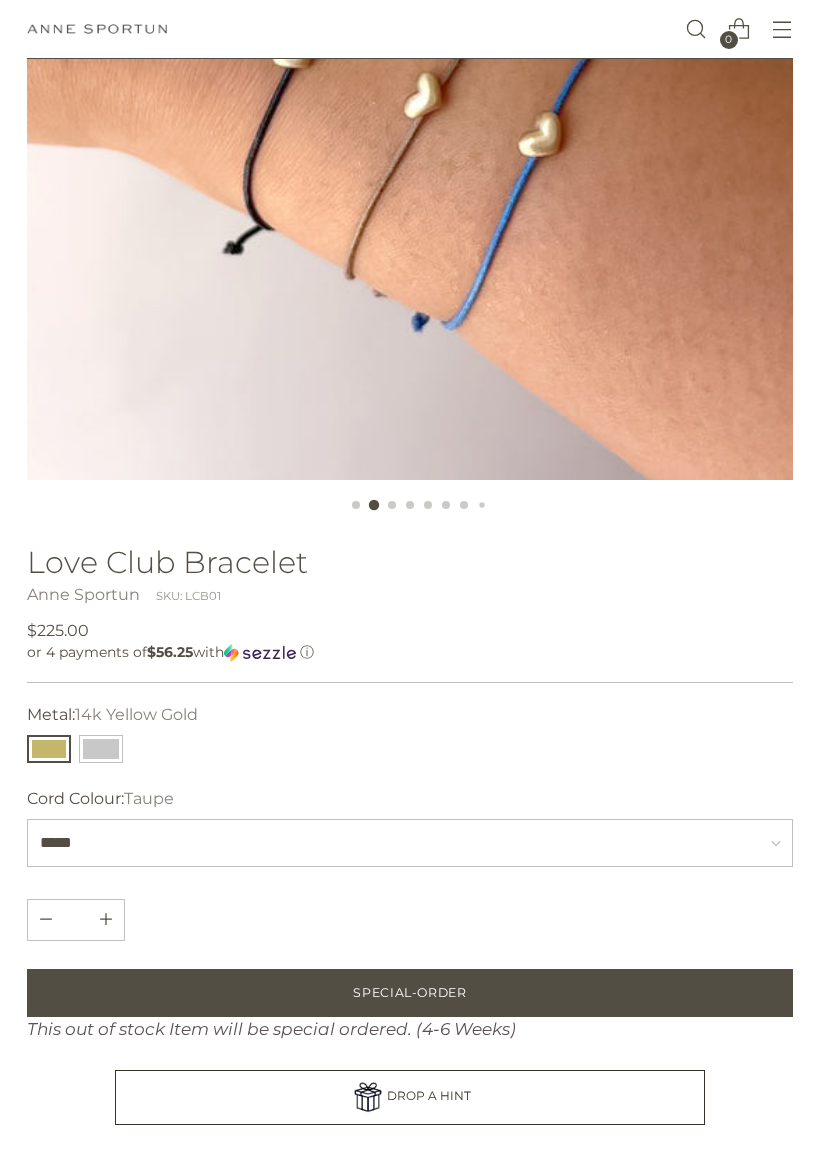 scroll, scrollTop: 461, scrollLeft: 0, axis: vertical 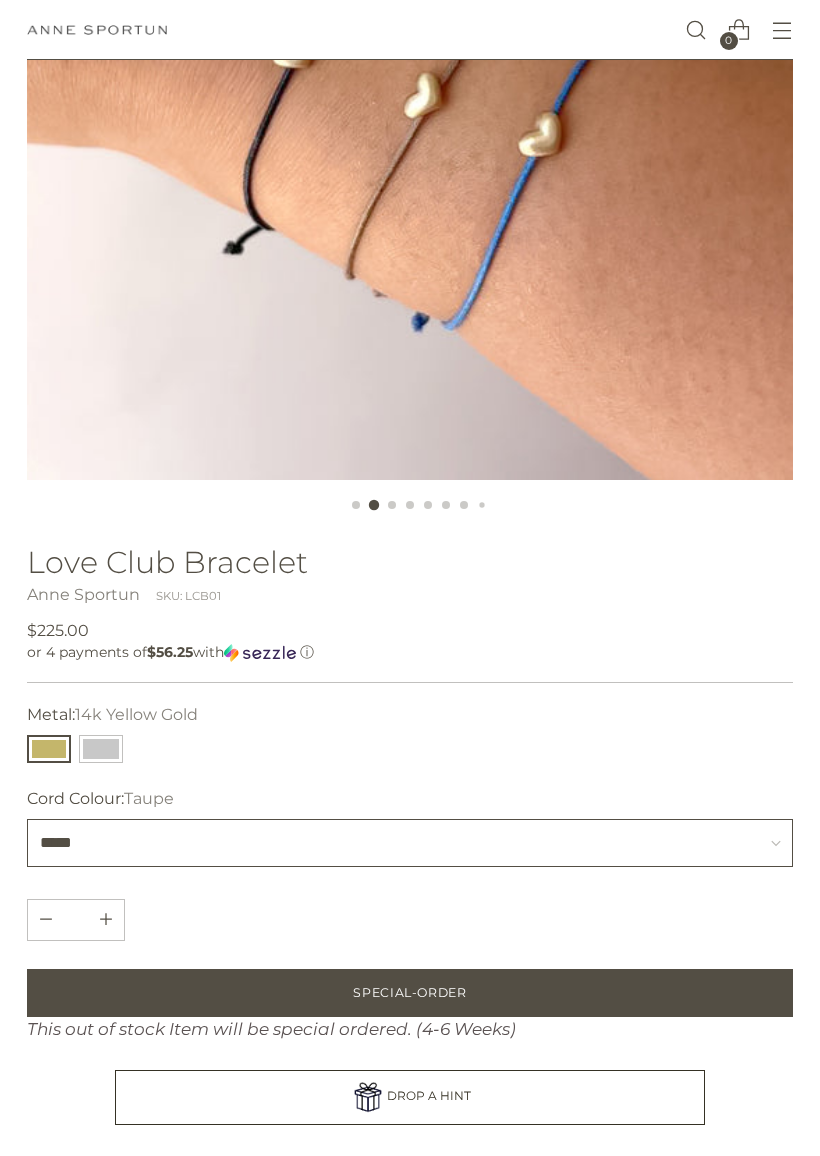 click on "***** **** *****" at bounding box center (410, 843) 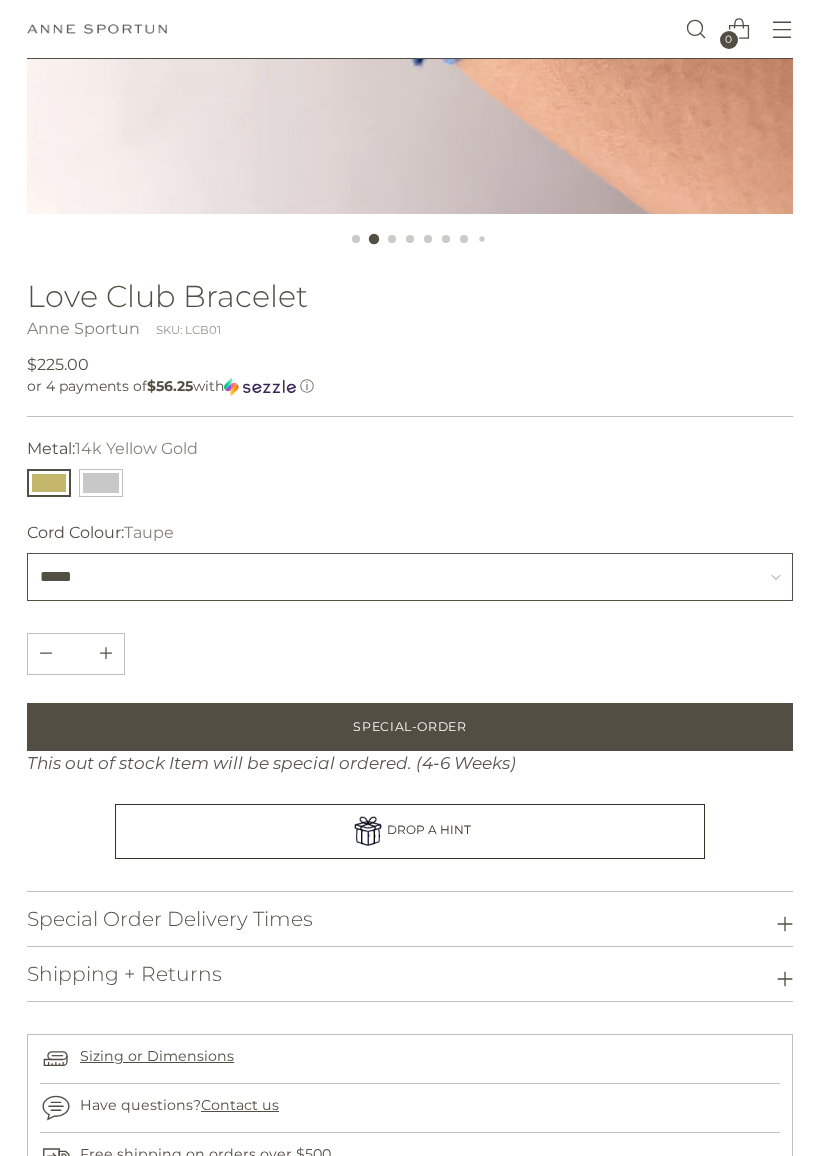 scroll, scrollTop: 747, scrollLeft: 0, axis: vertical 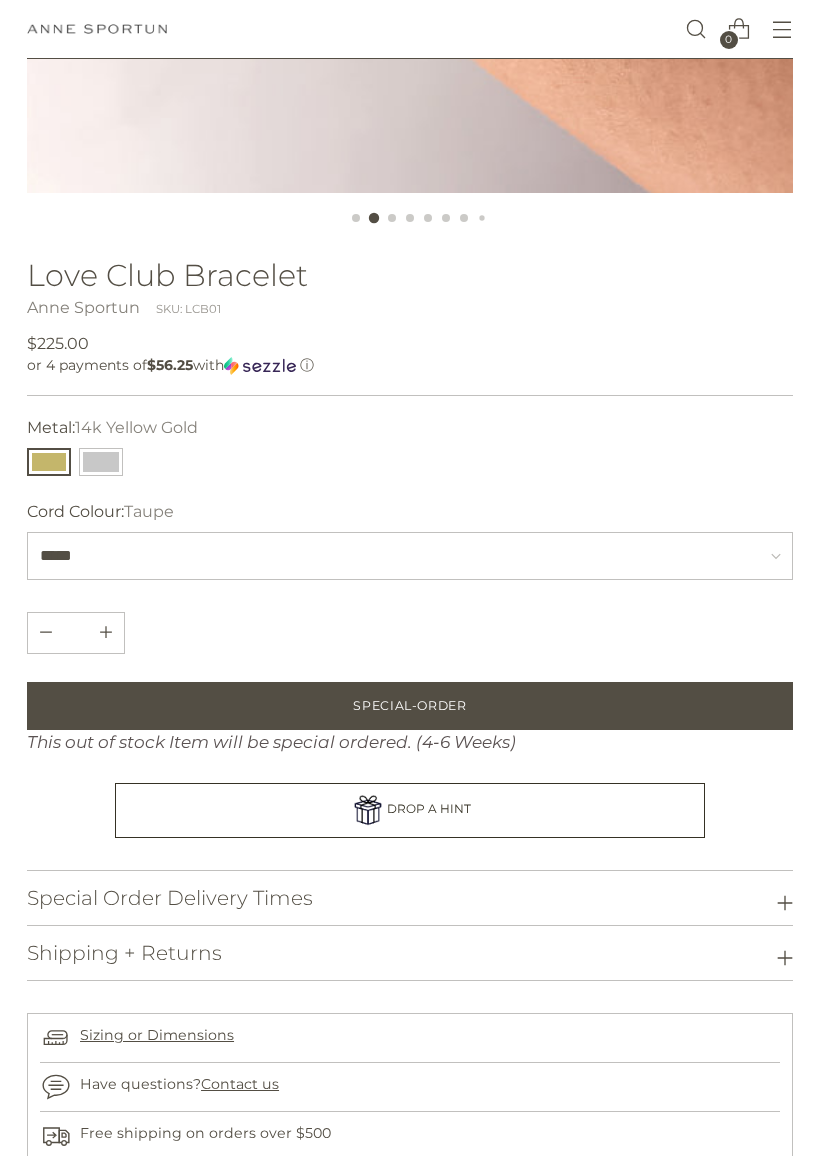 click on "Special Order Delivery Times" at bounding box center (410, 899) 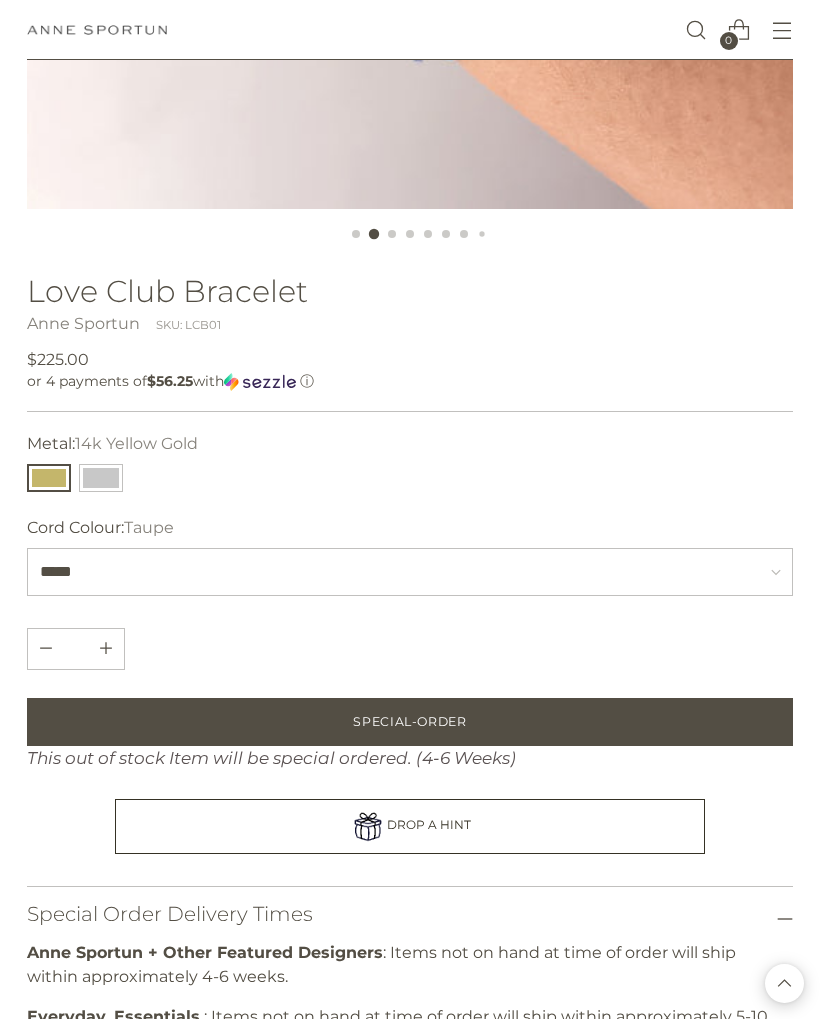 scroll, scrollTop: 730, scrollLeft: 0, axis: vertical 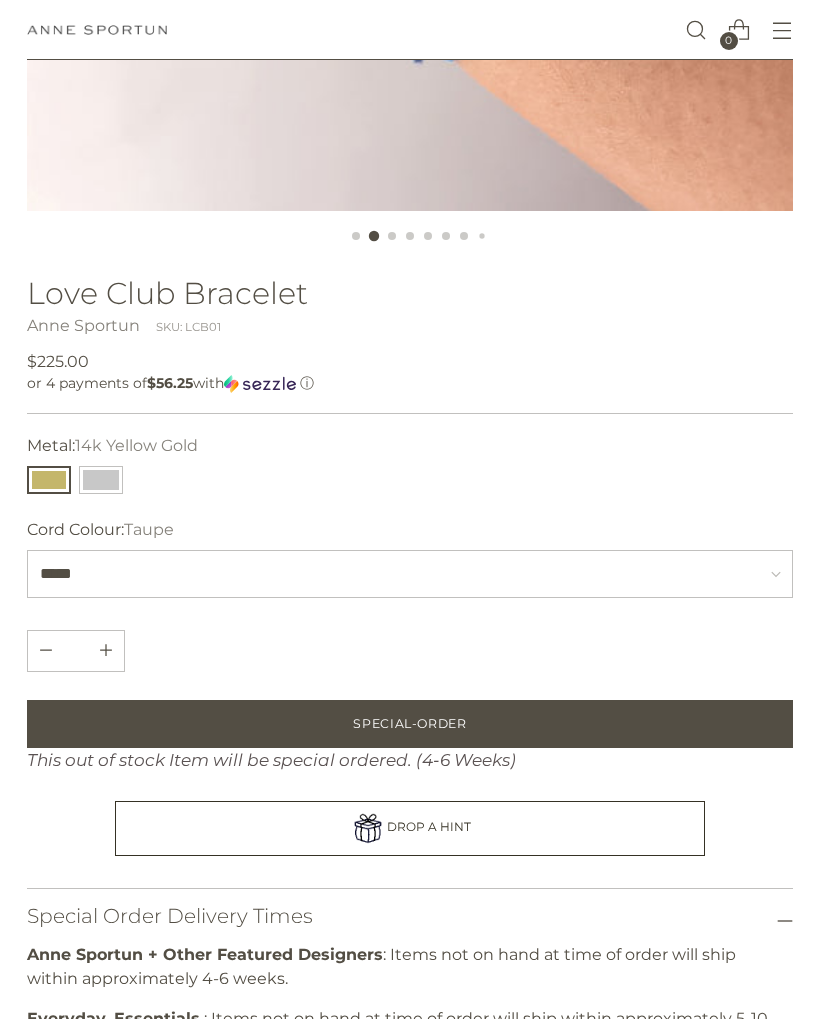 click on "Special Order Delivery Times" at bounding box center [410, 916] 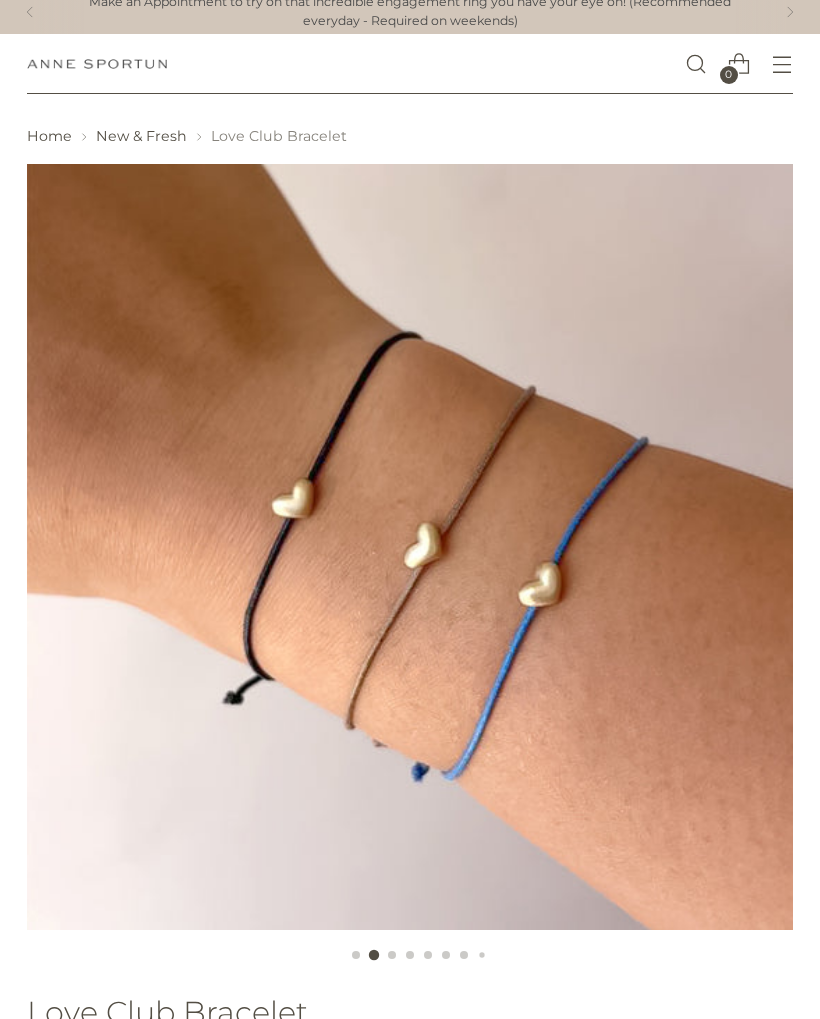 scroll, scrollTop: 0, scrollLeft: 0, axis: both 